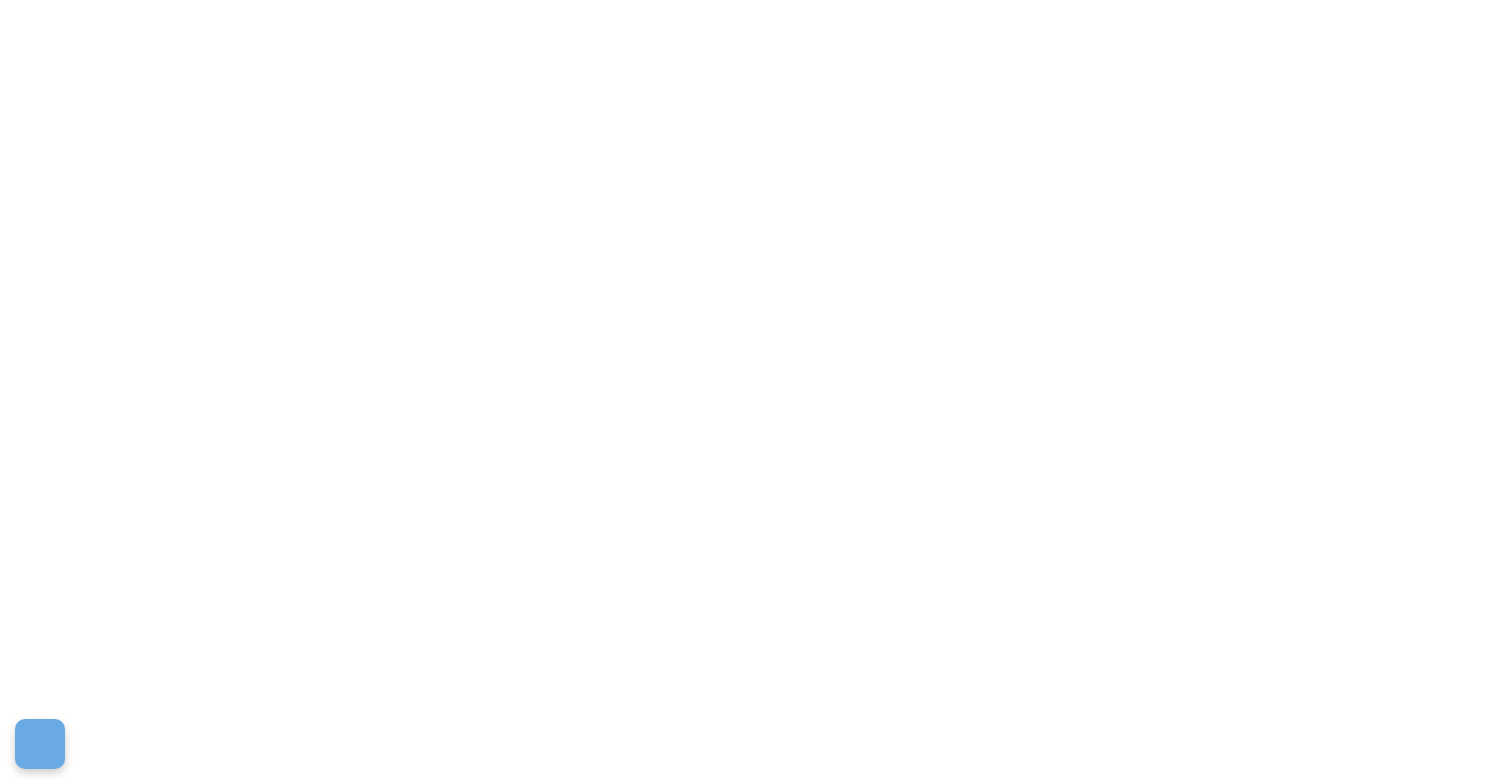 scroll, scrollTop: 0, scrollLeft: 0, axis: both 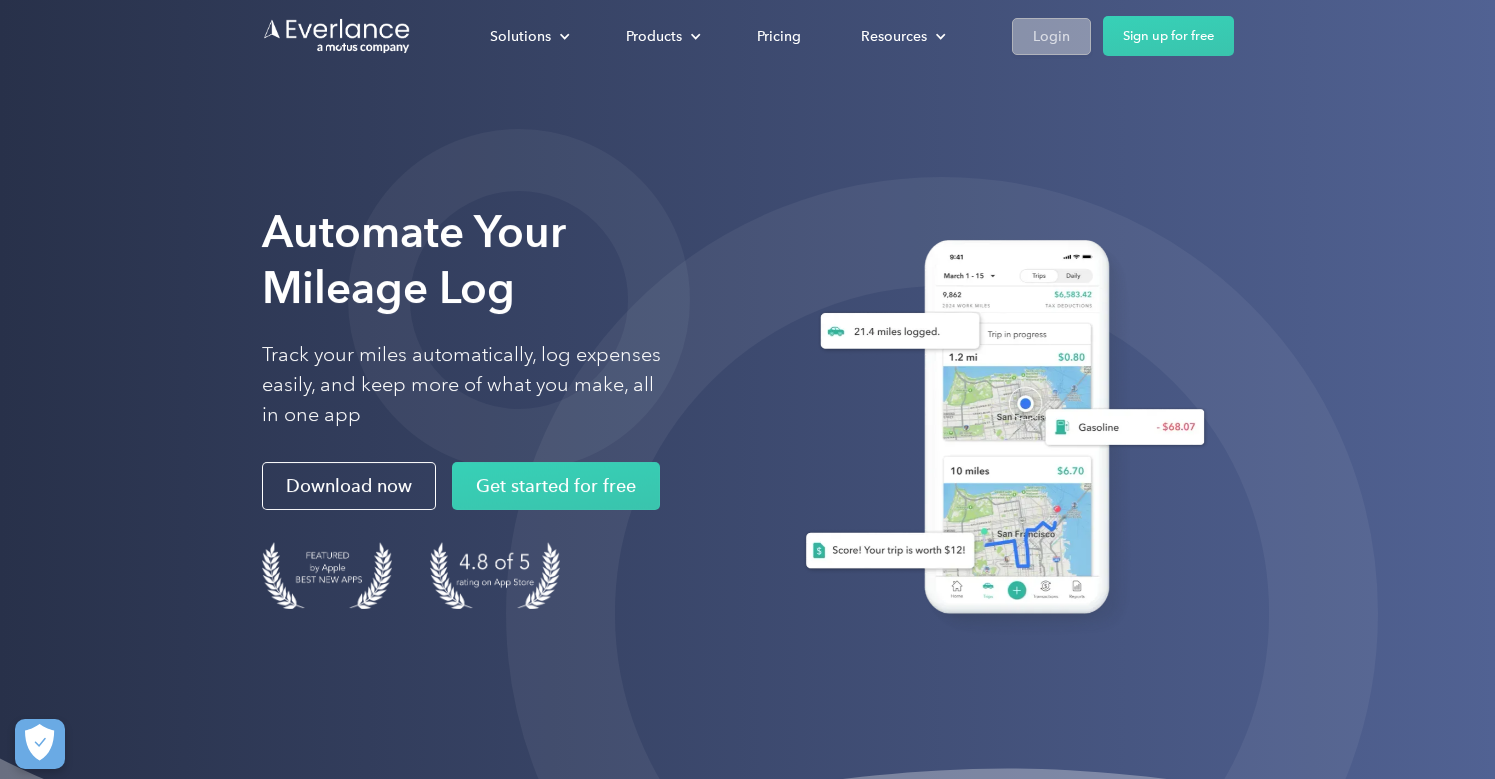 click on "Login" at bounding box center (1051, 36) 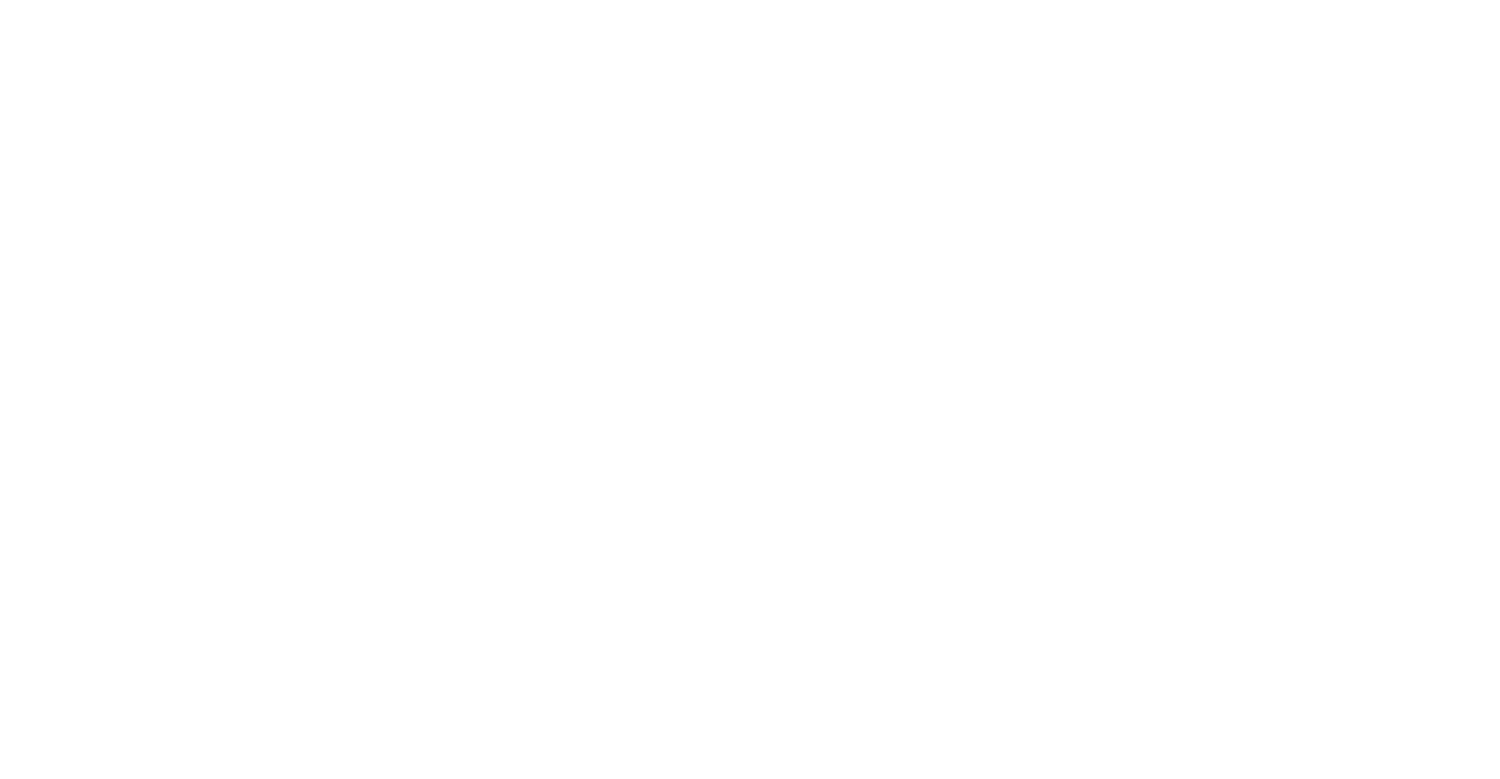 scroll, scrollTop: 0, scrollLeft: 0, axis: both 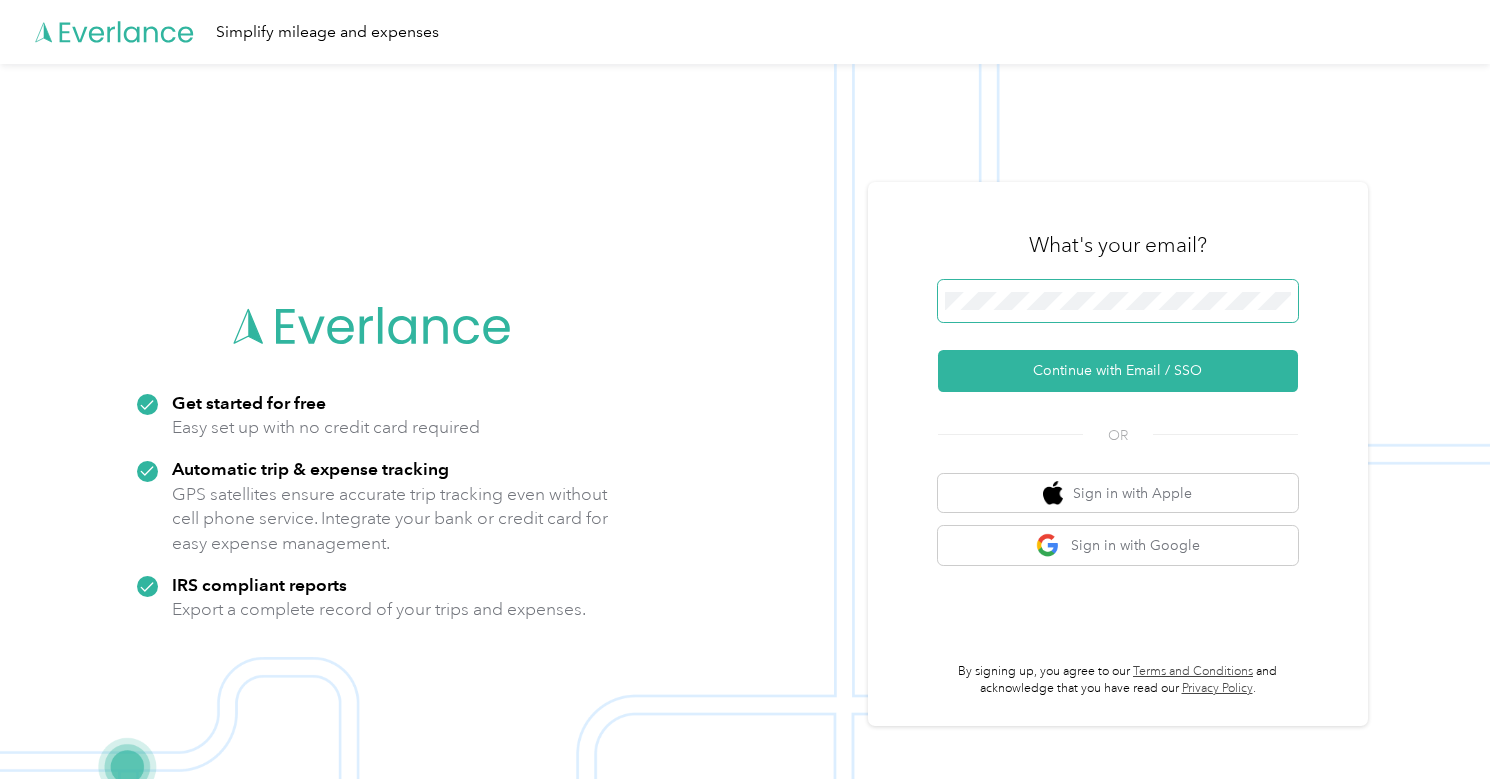 click at bounding box center [1118, 301] 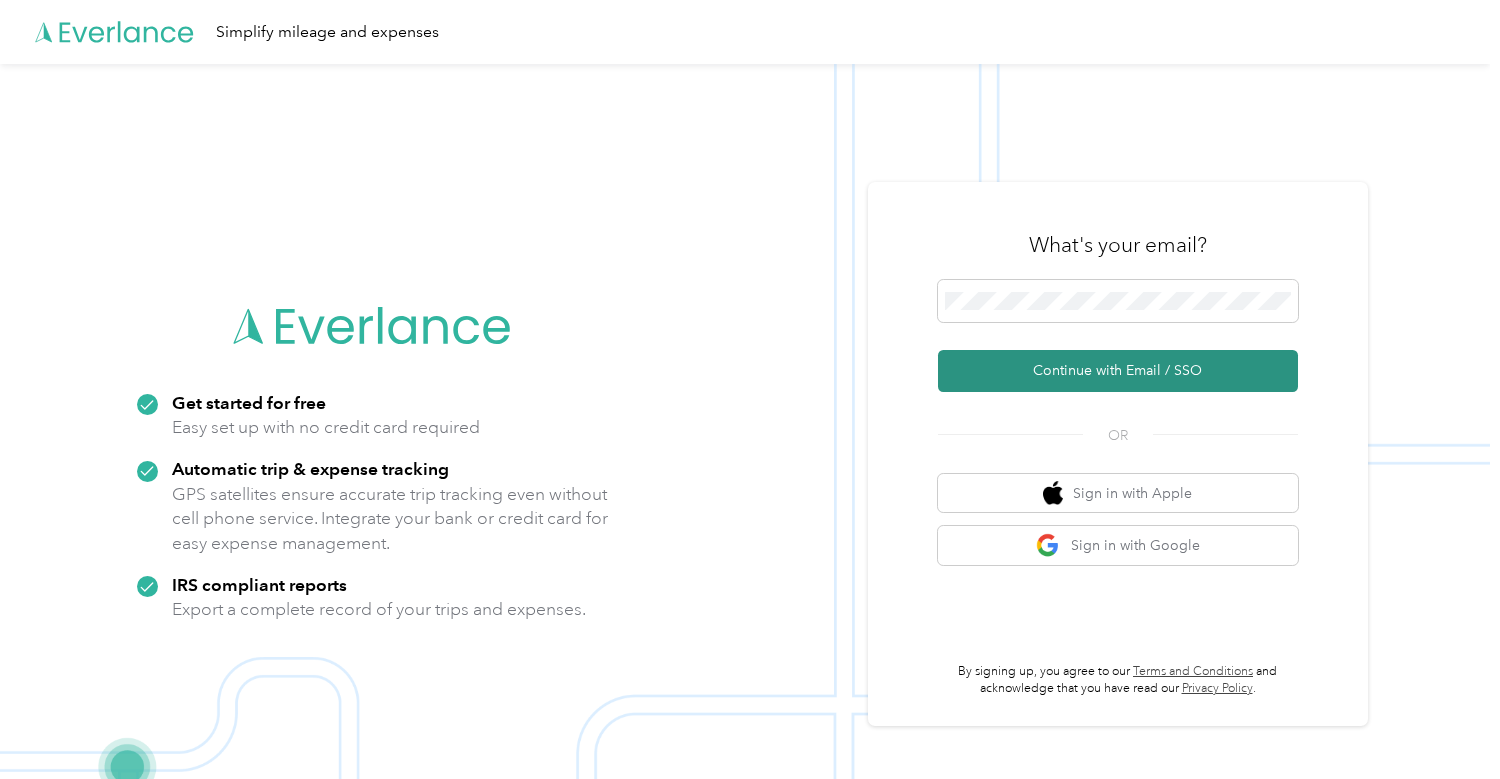 click on "Continue with Email / SSO" at bounding box center [1118, 371] 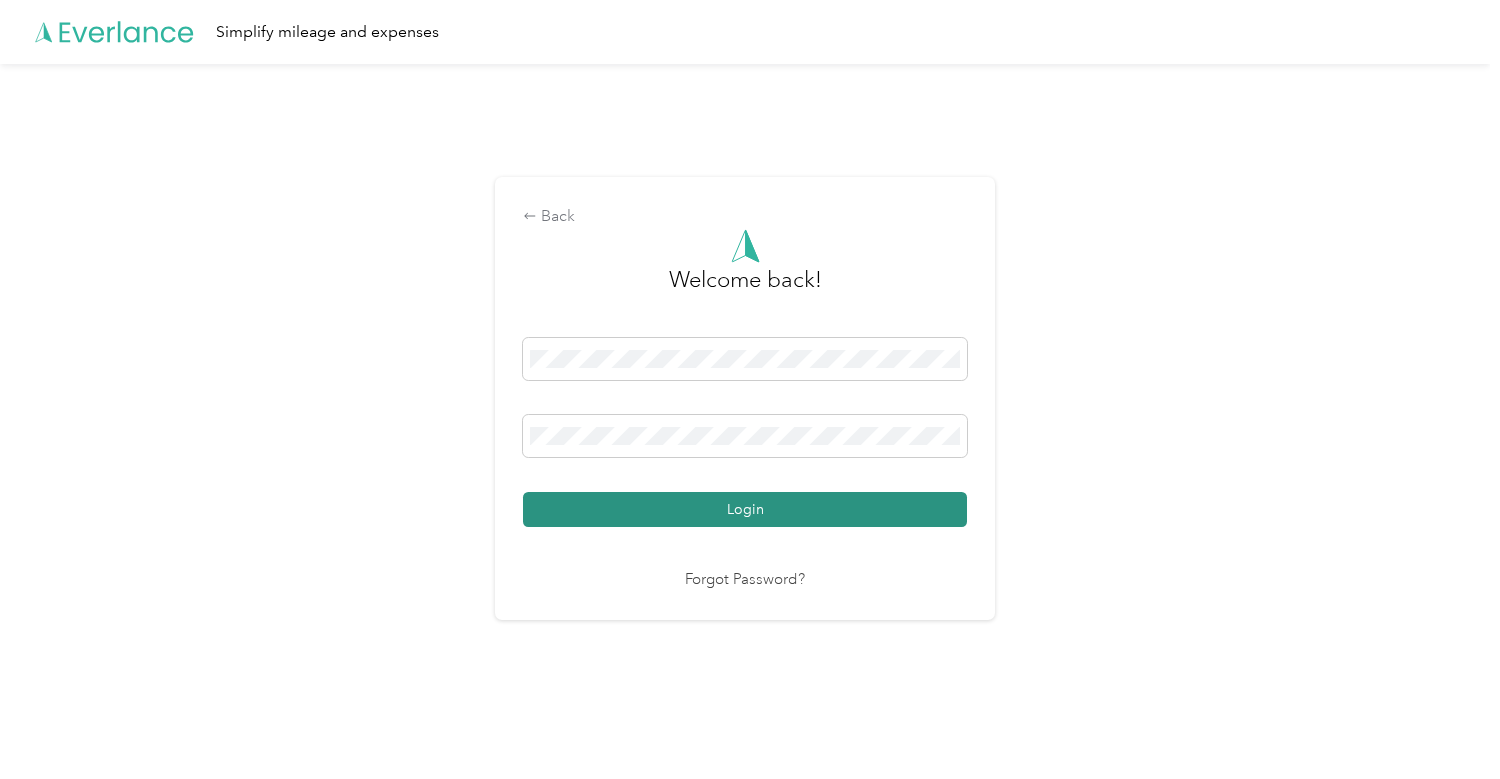 click on "Login" at bounding box center (745, 509) 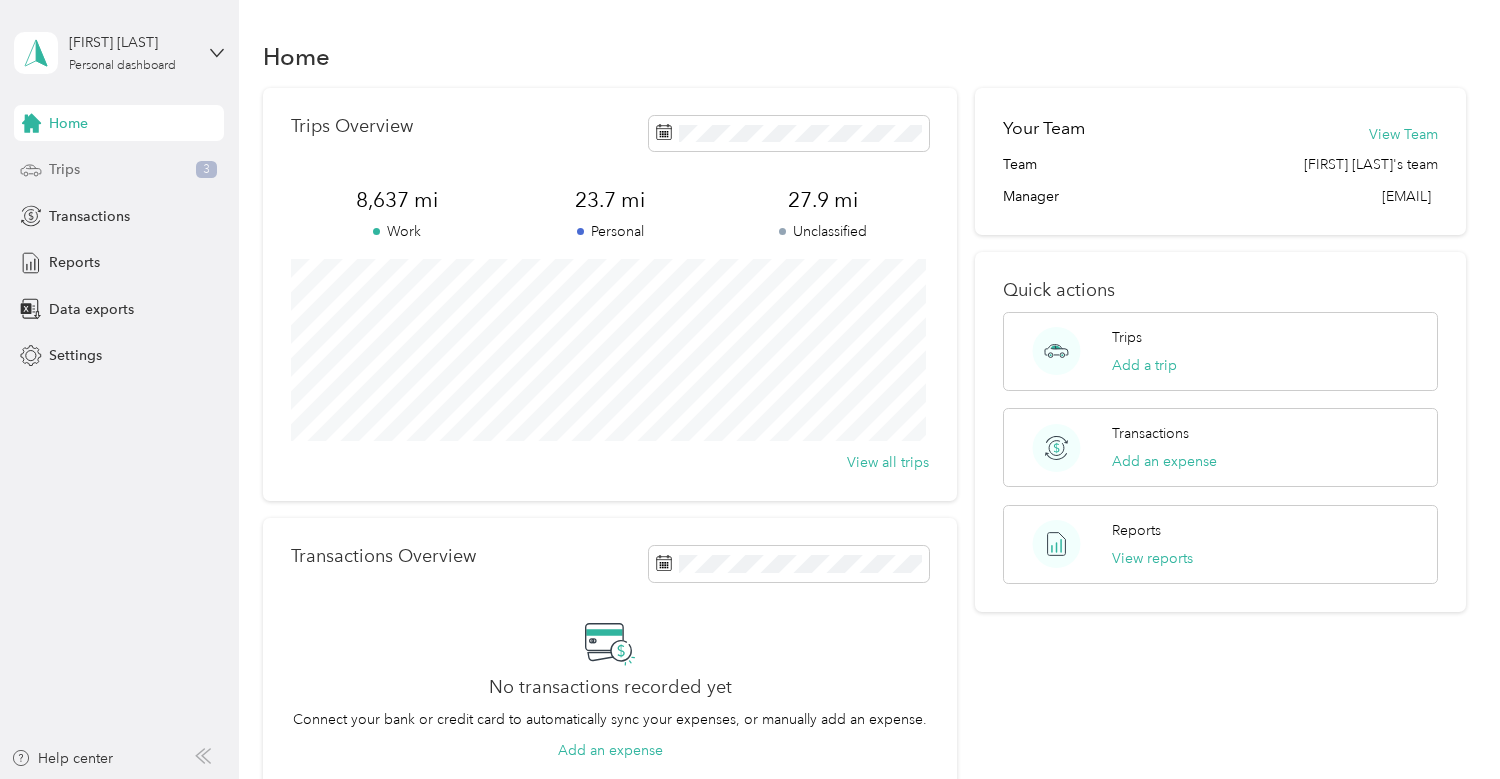 click on "Trips 3" at bounding box center [119, 170] 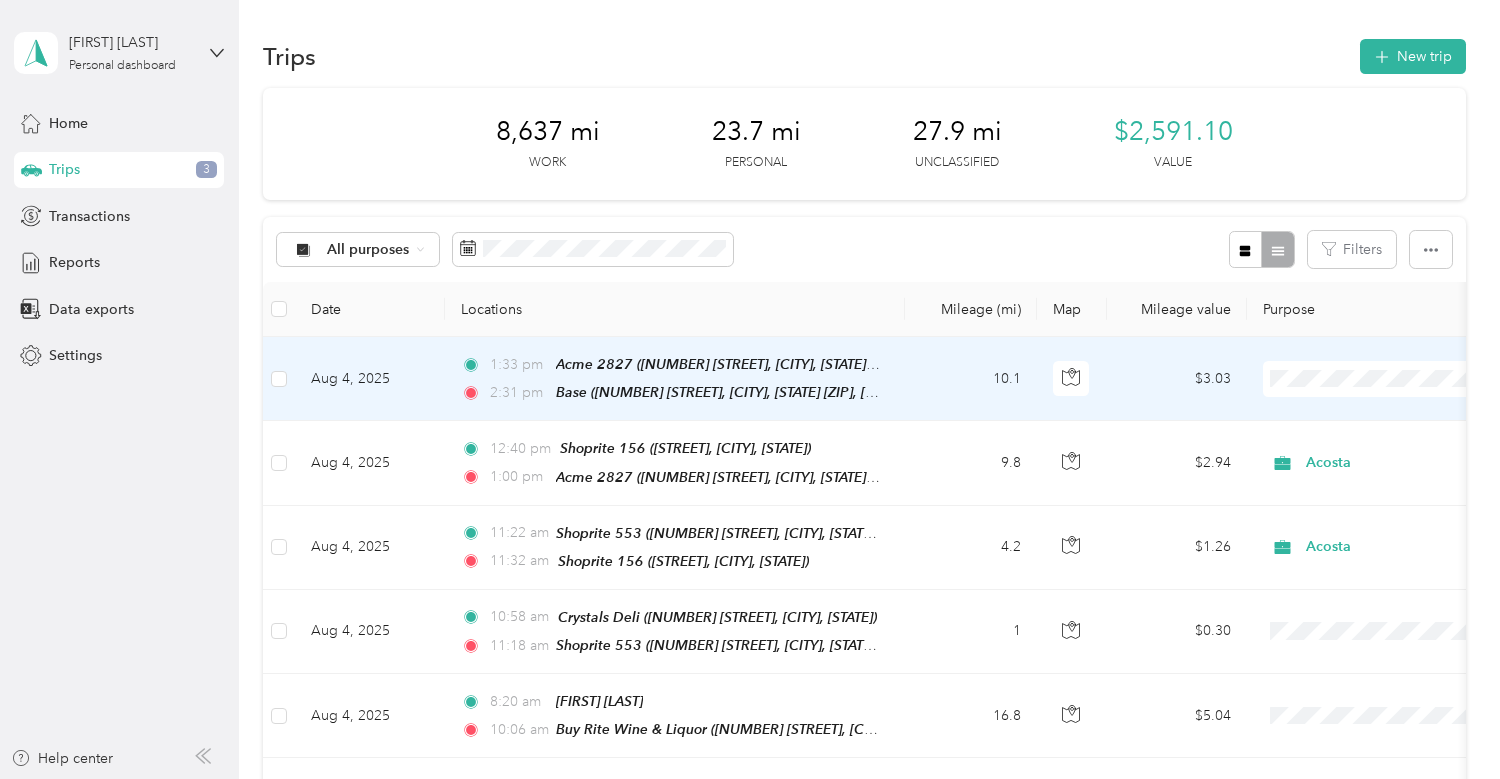 click on "Acosta" at bounding box center [1376, 410] 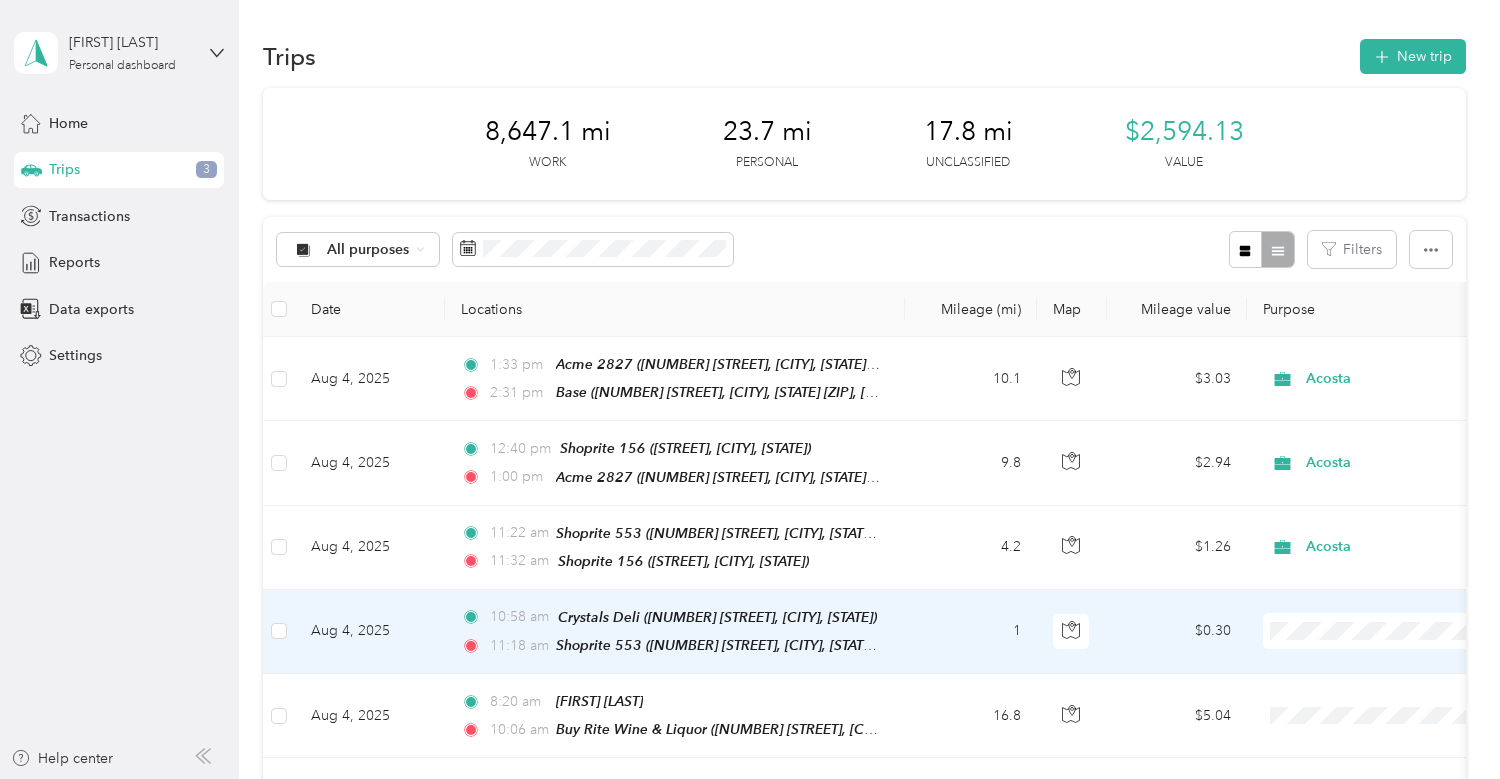 click on "Acosta" at bounding box center [1394, 661] 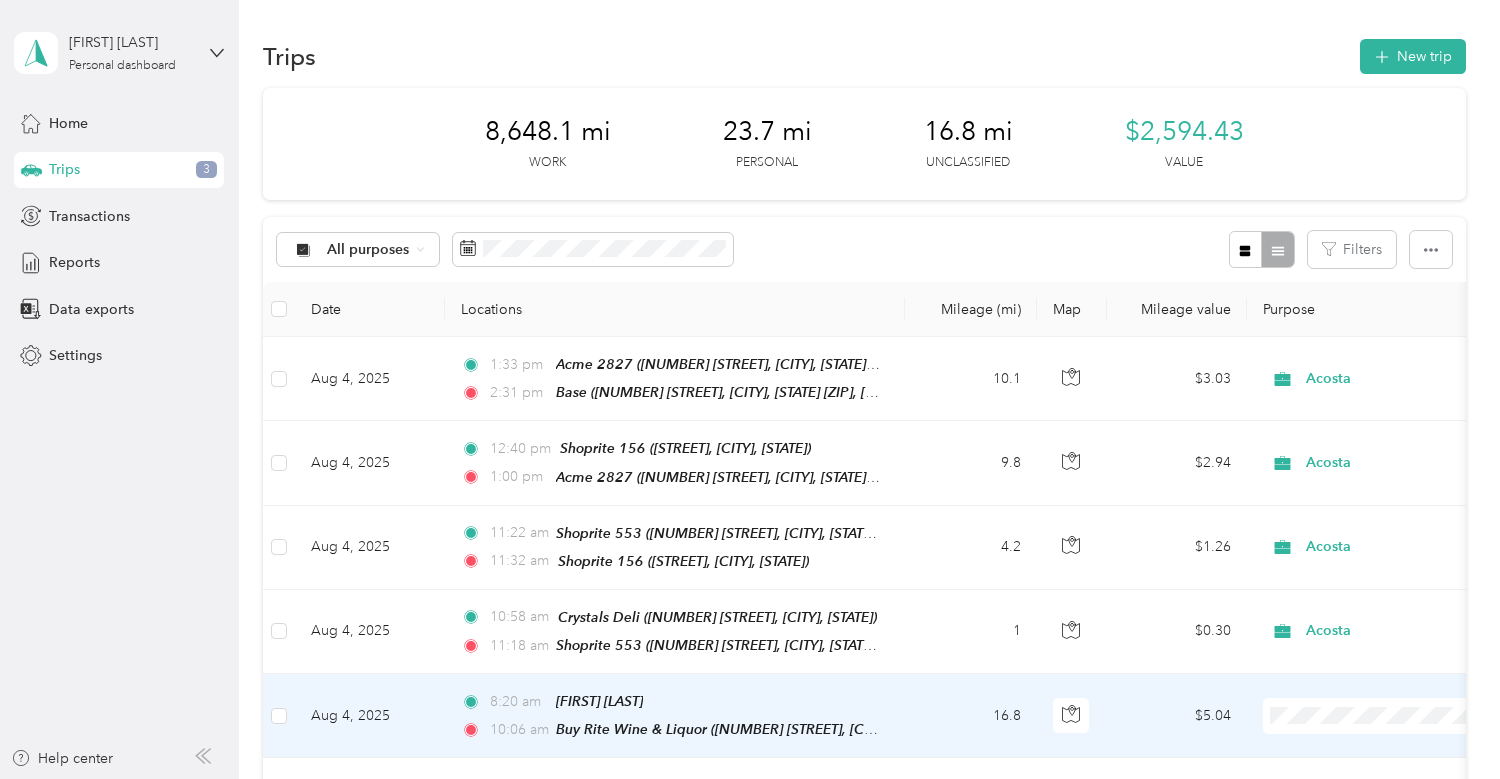 scroll, scrollTop: 100, scrollLeft: 0, axis: vertical 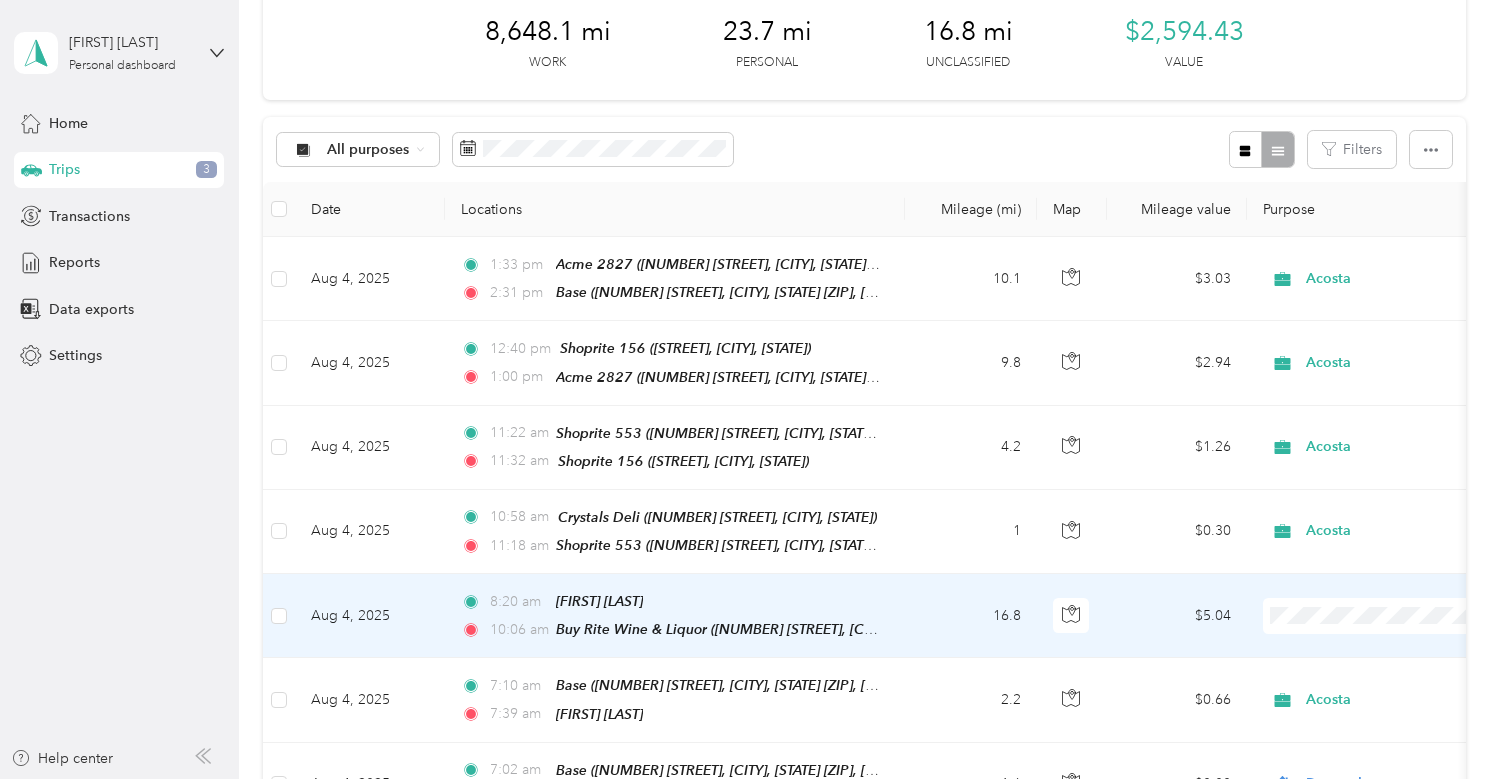 click on "Acosta" at bounding box center [1394, 644] 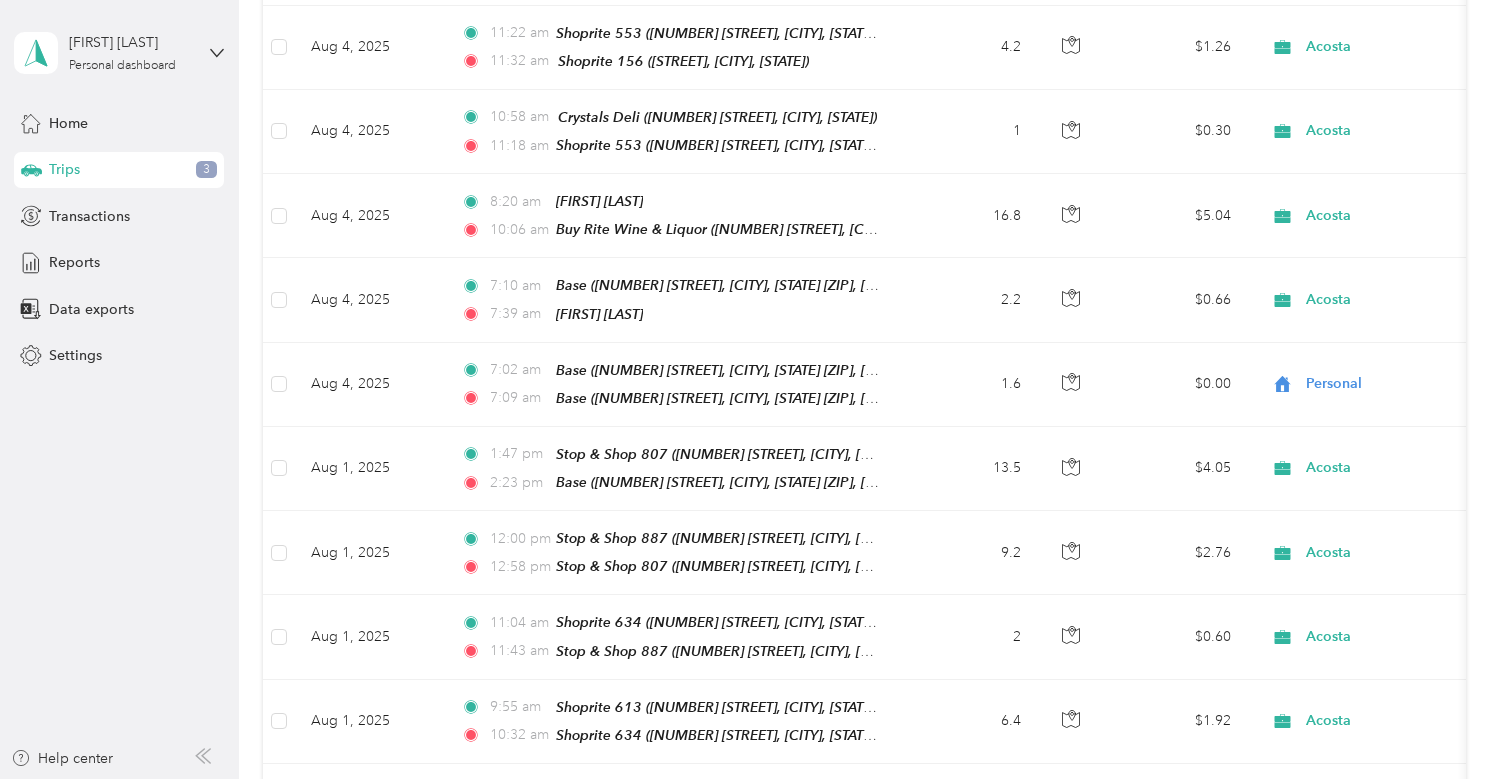 scroll, scrollTop: 400, scrollLeft: 0, axis: vertical 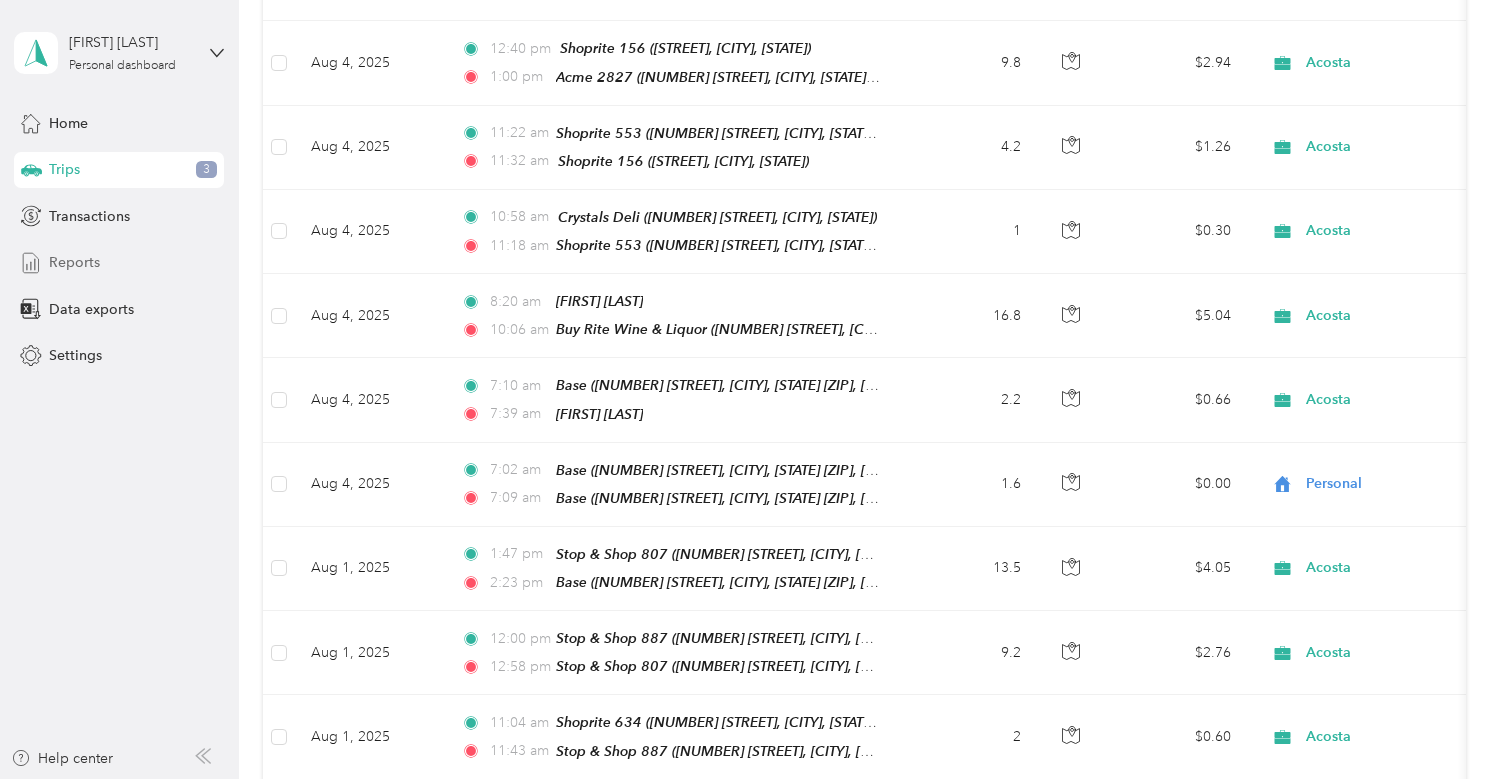 click on "Reports" at bounding box center [74, 262] 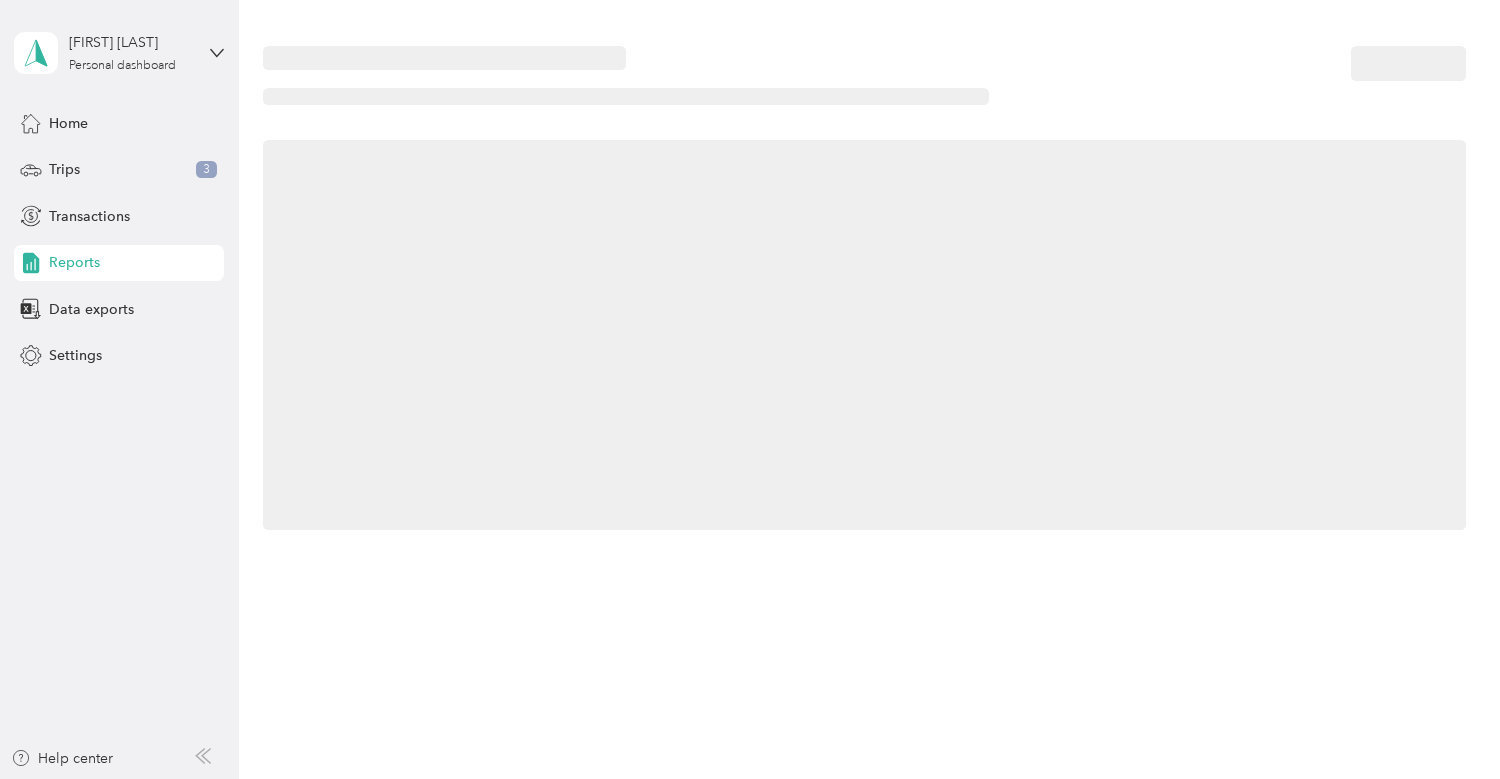 scroll, scrollTop: 0, scrollLeft: 0, axis: both 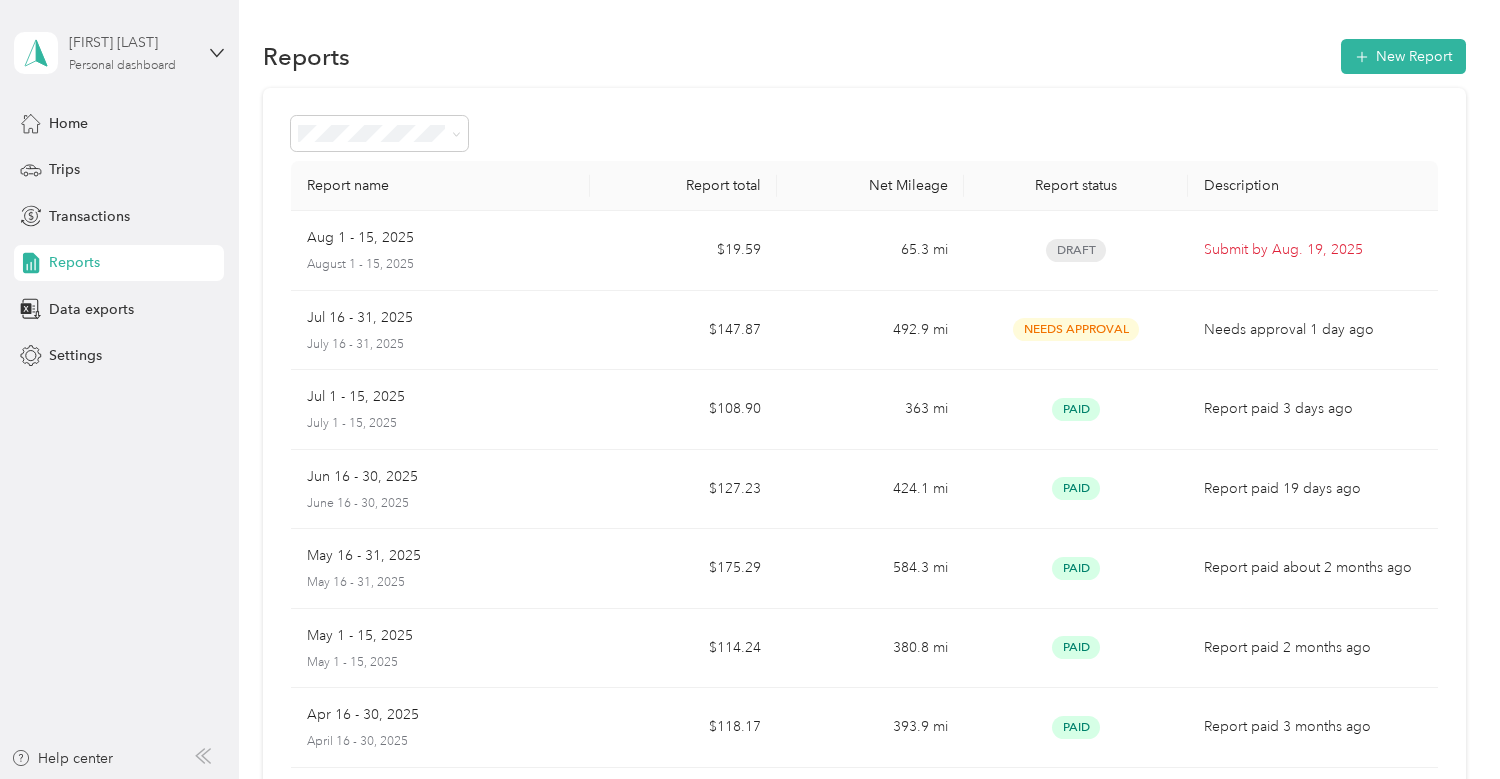 click on "Personal dashboard" at bounding box center (122, 66) 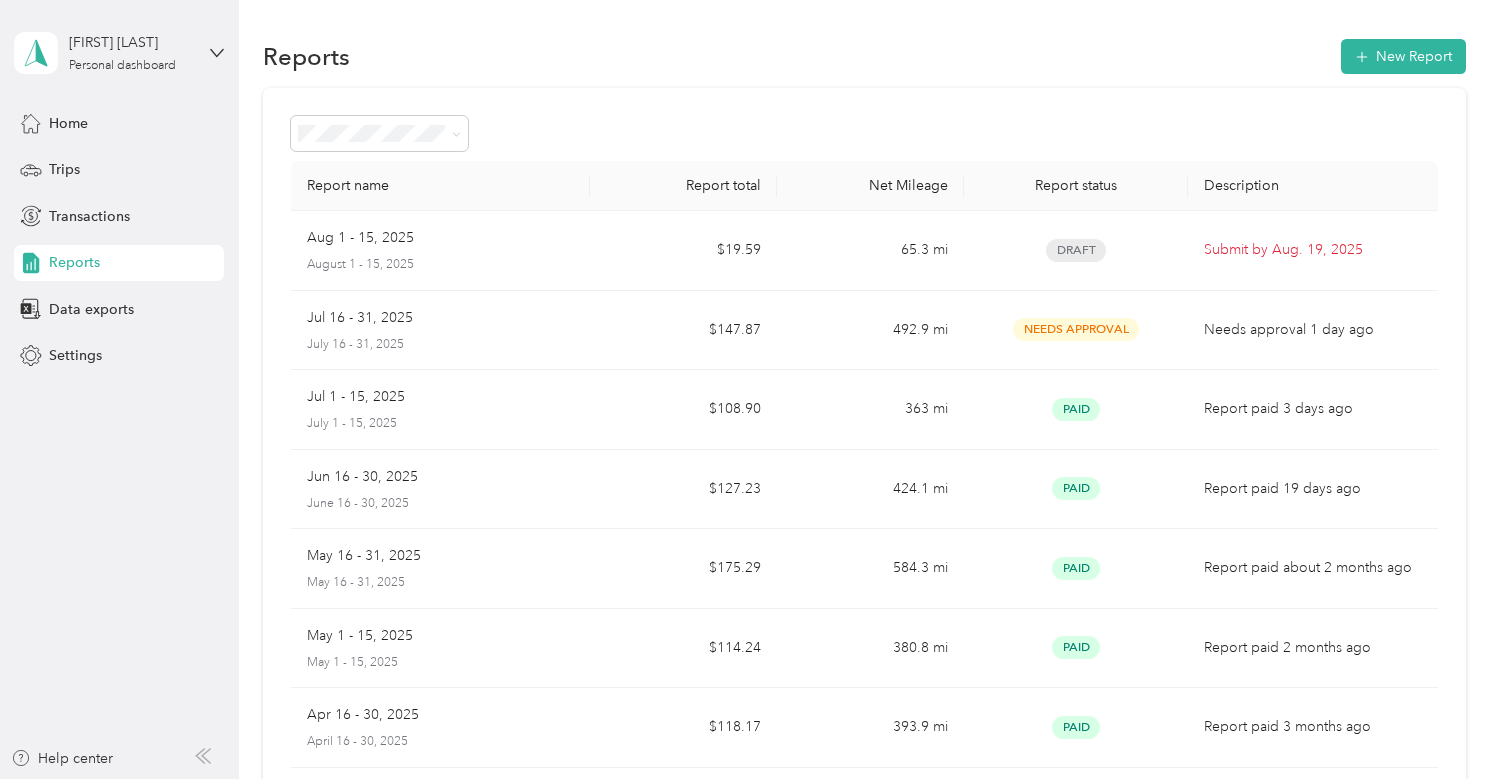 click on "Log out" at bounding box center (70, 163) 